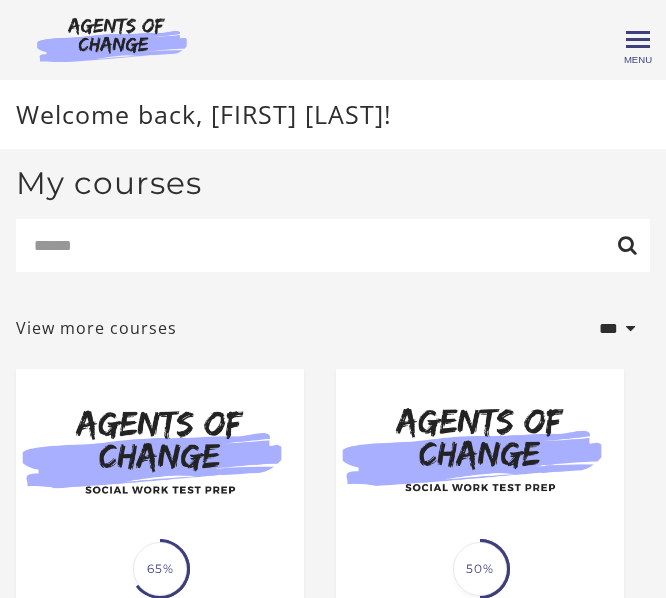scroll, scrollTop: 0, scrollLeft: 0, axis: both 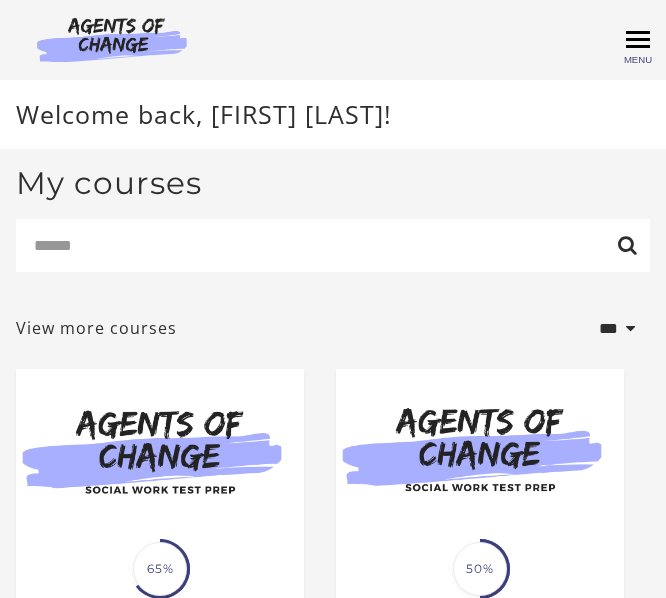 click on "Menu" at bounding box center (638, 59) 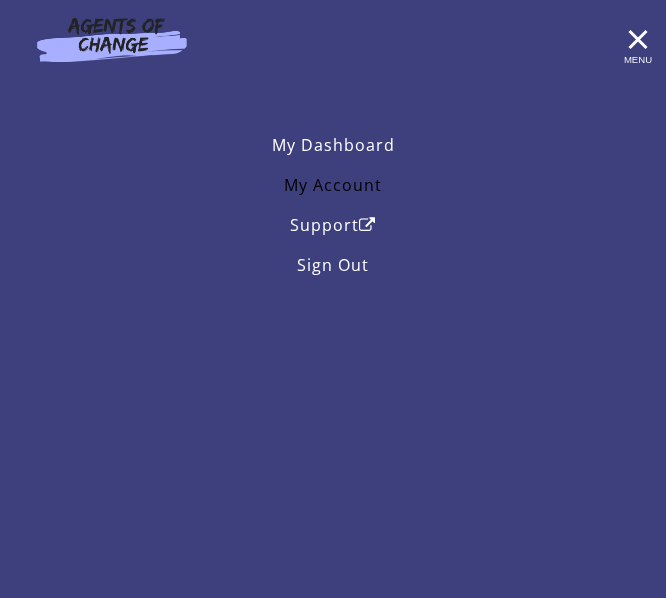 click on "My Account" at bounding box center (333, 185) 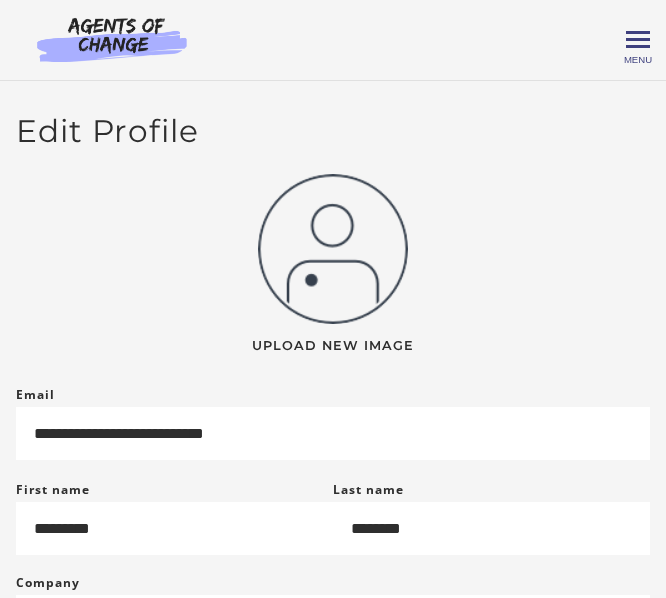 scroll, scrollTop: 0, scrollLeft: 0, axis: both 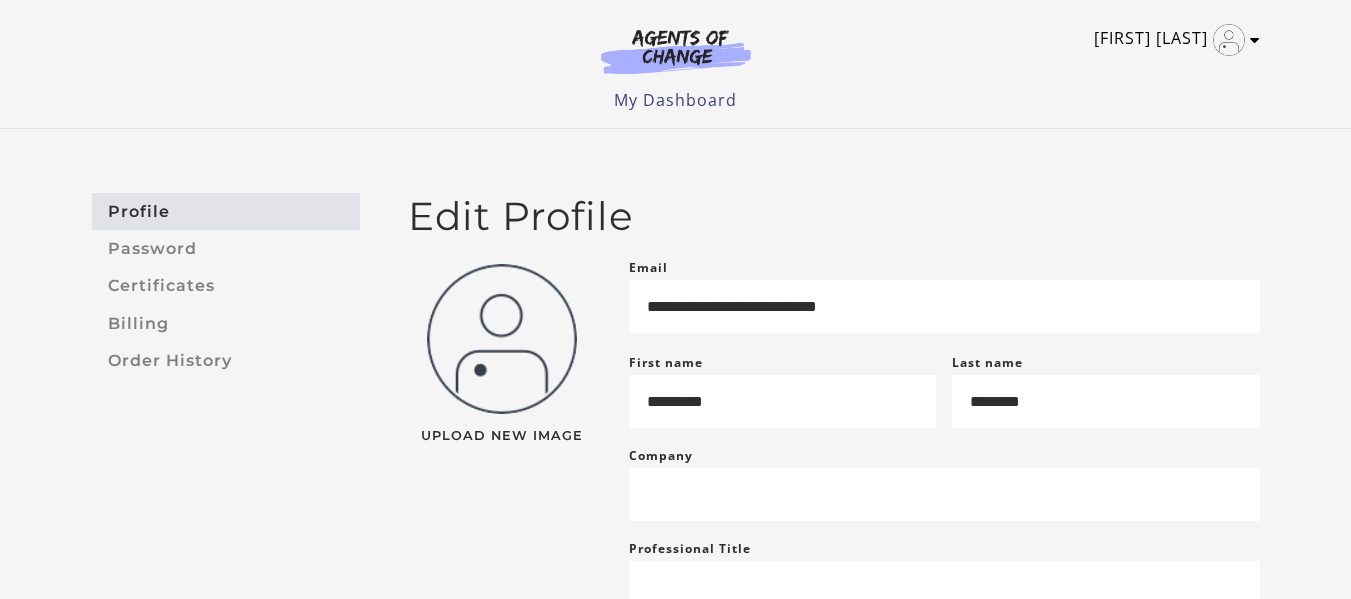 click on "[FIRST] [LAST]" at bounding box center (1172, 40) 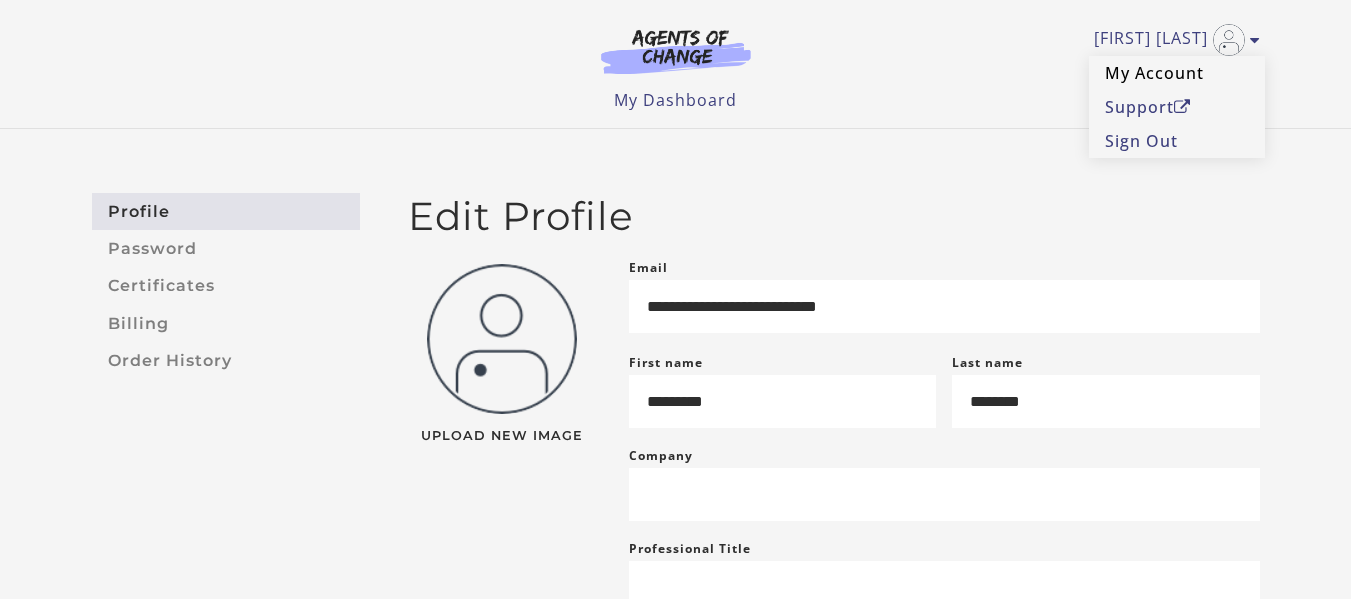 click on "My Account" at bounding box center [1177, 73] 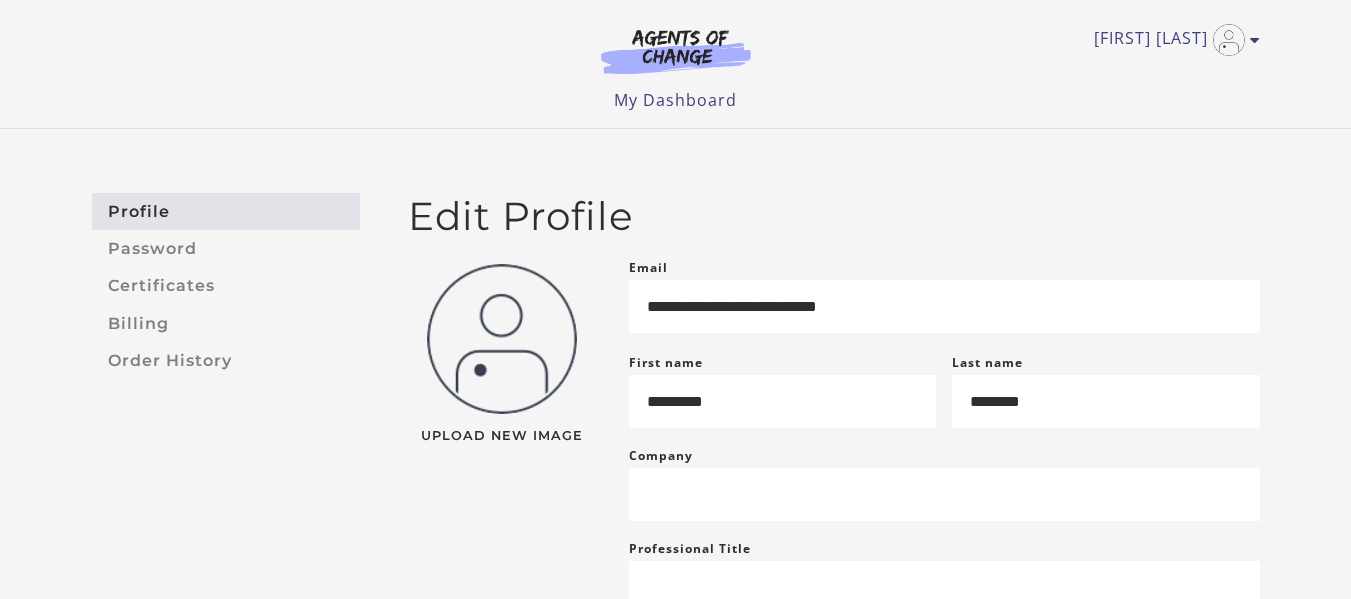 scroll, scrollTop: 0, scrollLeft: 0, axis: both 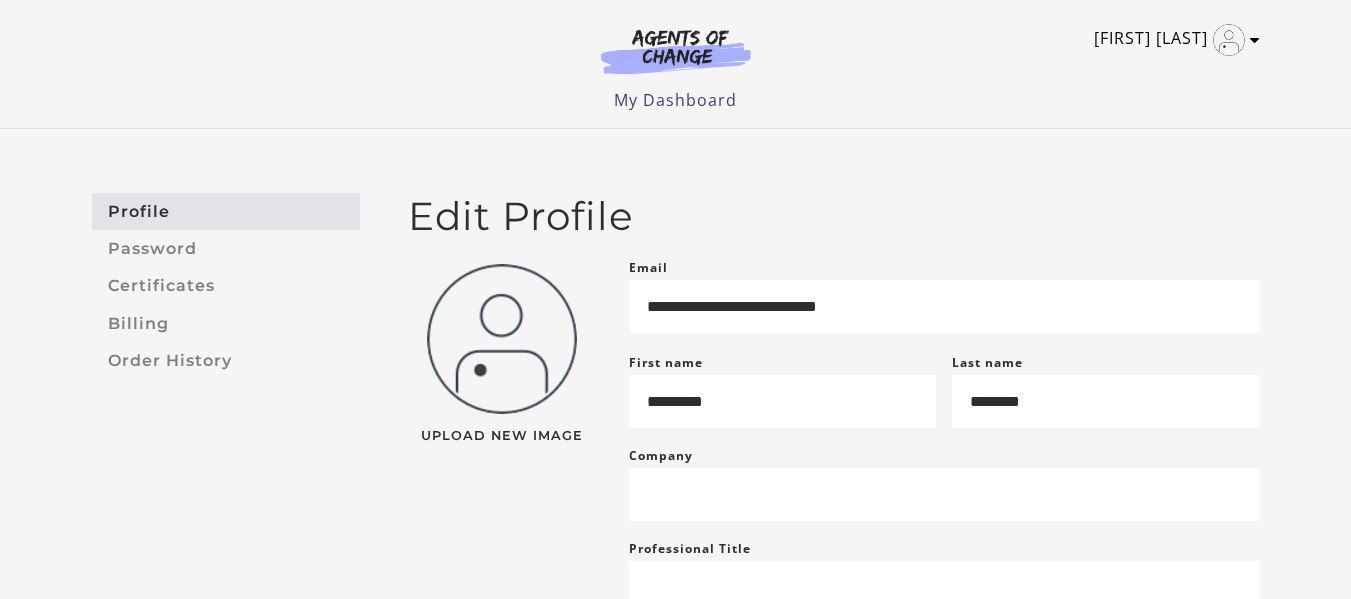 click on "[FIRST] [LAST]" at bounding box center [1172, 40] 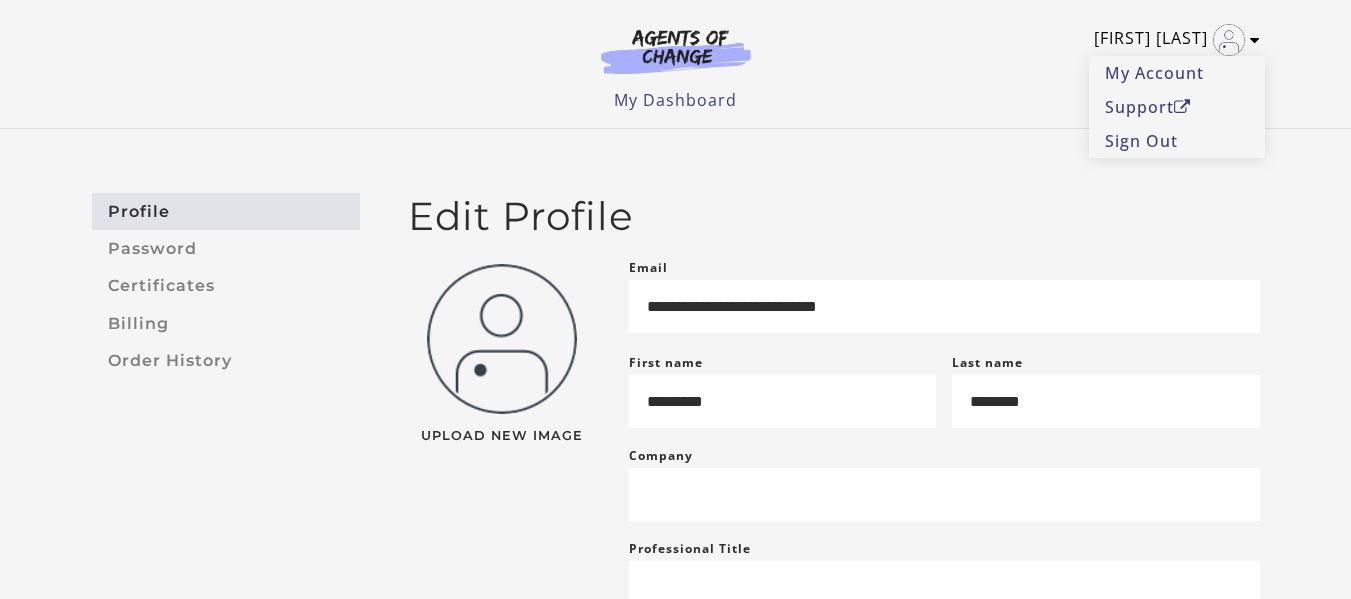 click on "[FIRST] [LAST]" at bounding box center [1172, 40] 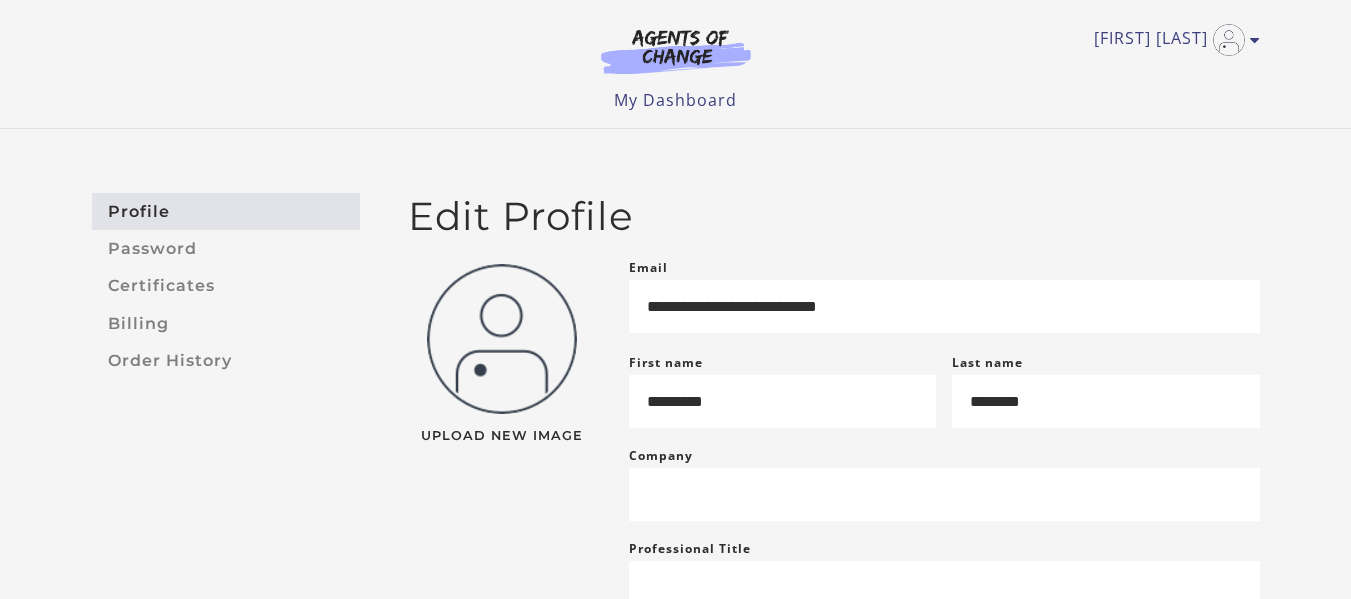 click on "[FIRST] [LAST]" at bounding box center [676, 64] 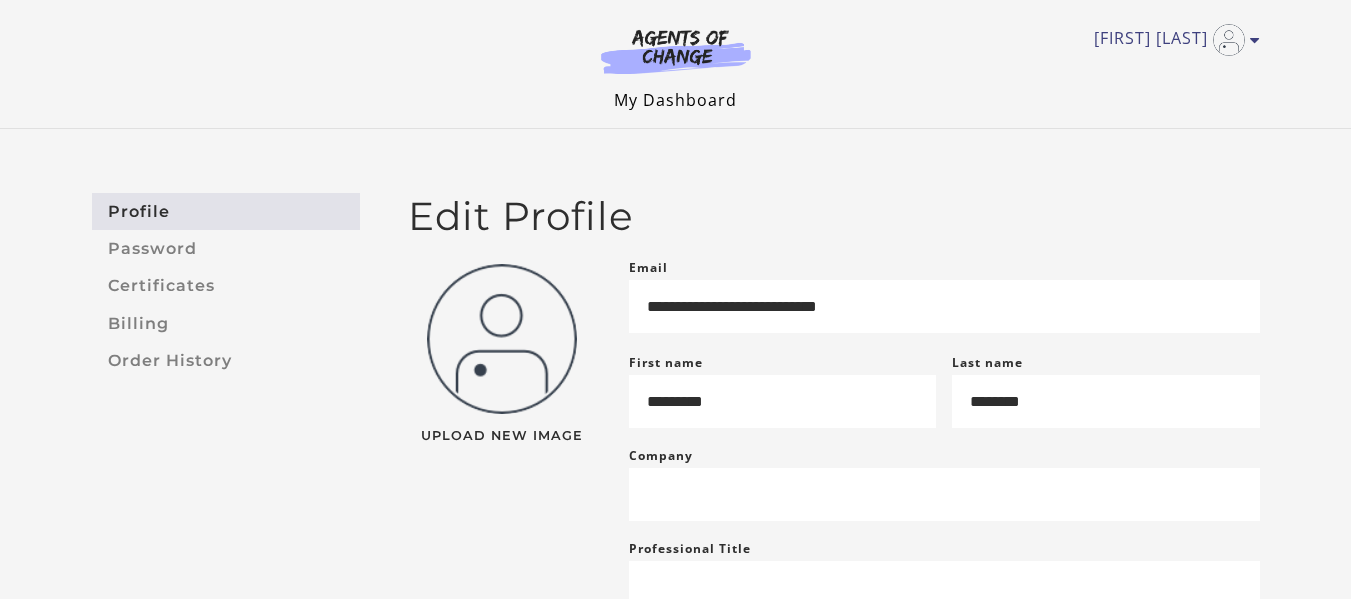 click on "My Dashboard" at bounding box center (675, 100) 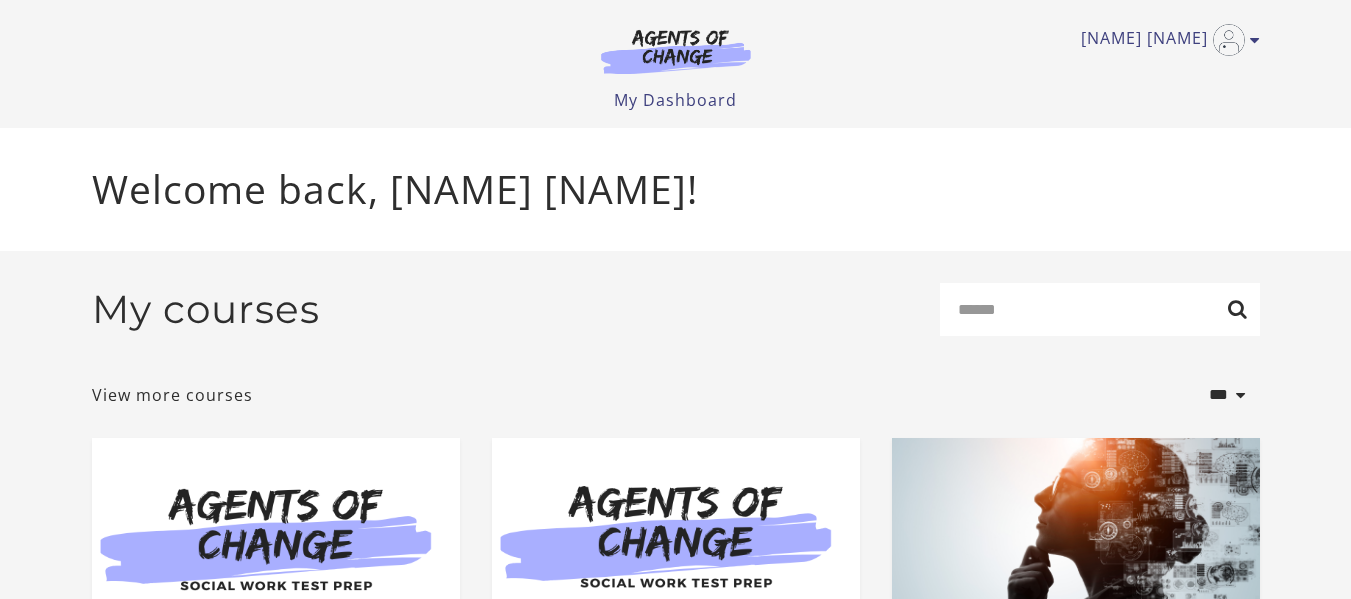 scroll, scrollTop: 0, scrollLeft: 0, axis: both 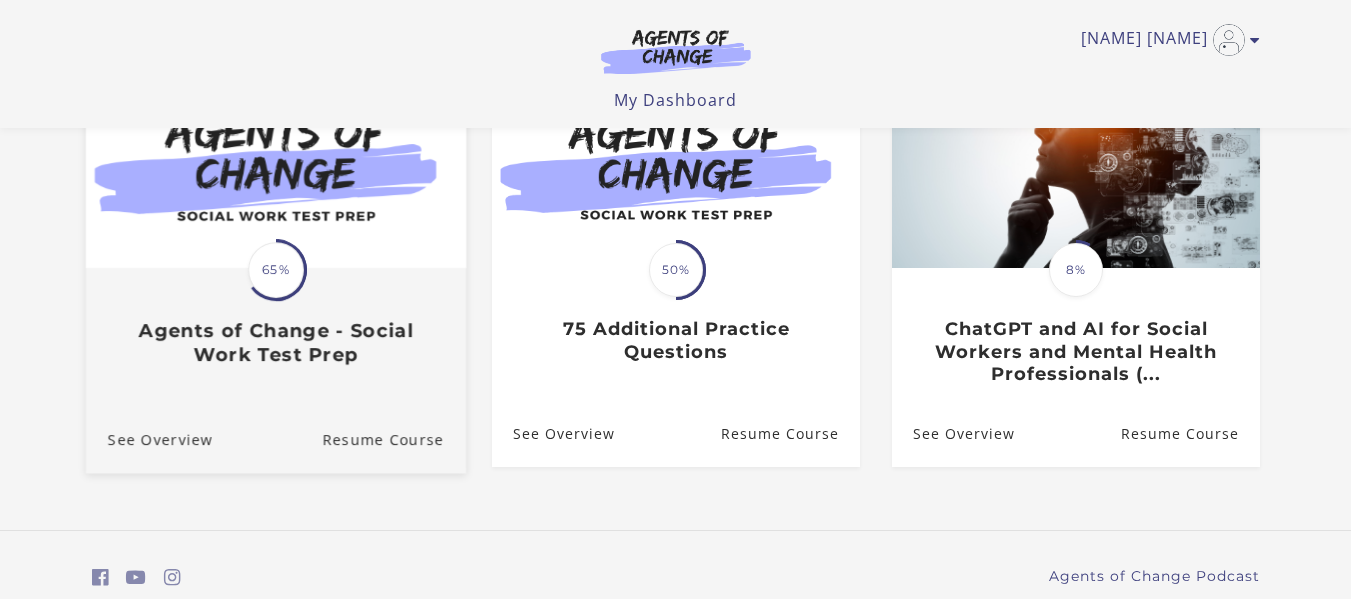click on "Agents of Change - Social Work Test Prep" at bounding box center (275, 342) 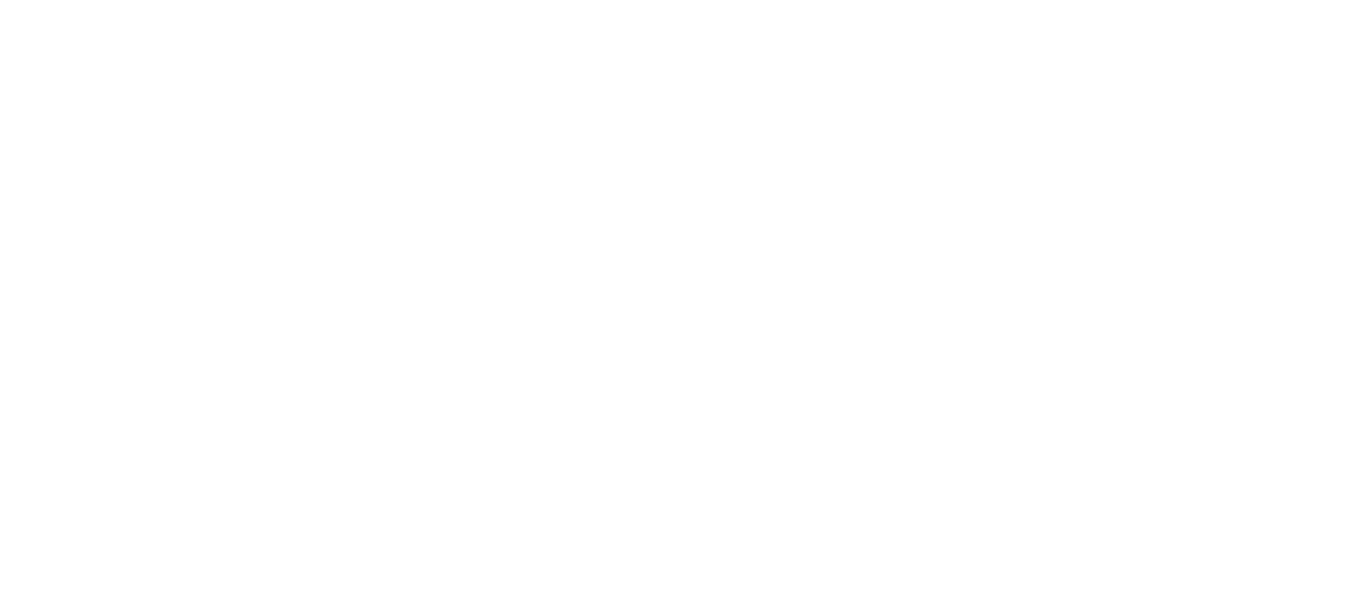 scroll, scrollTop: 0, scrollLeft: 0, axis: both 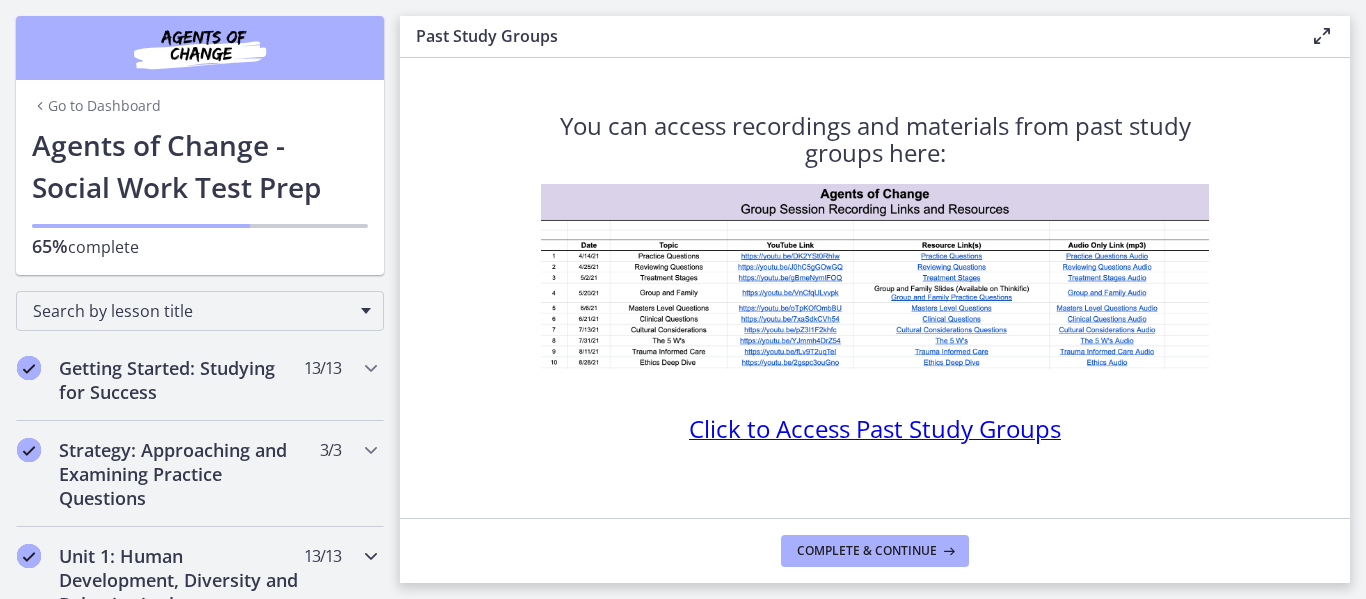 click on "Unit 1: Human Development, Diversity and Behavior in the Environment" at bounding box center [181, 592] 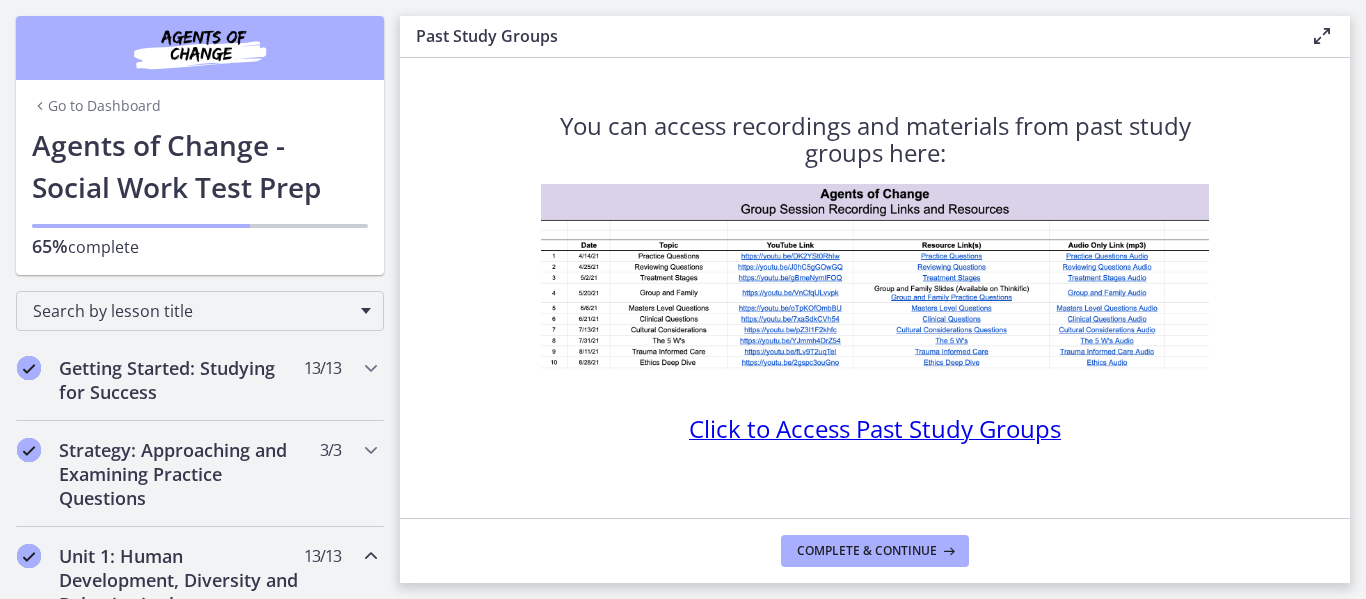 click on "Unit 1: Human Development, Diversity and Behavior in the Environment" at bounding box center [181, 592] 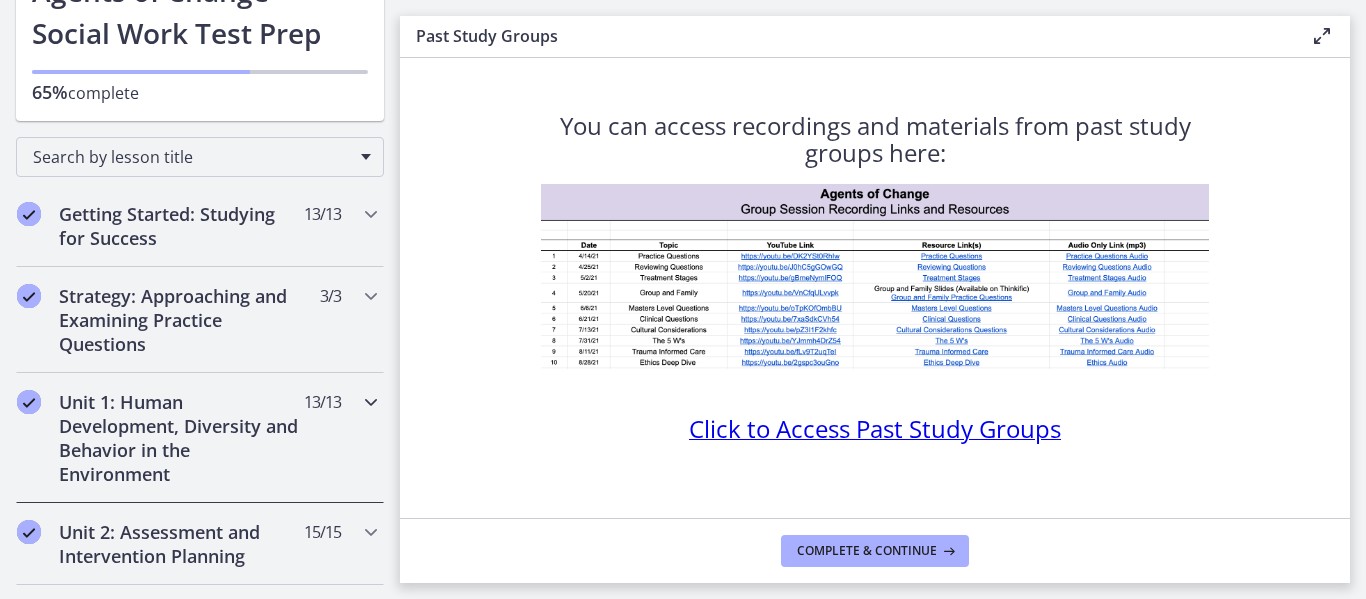 scroll, scrollTop: 184, scrollLeft: 0, axis: vertical 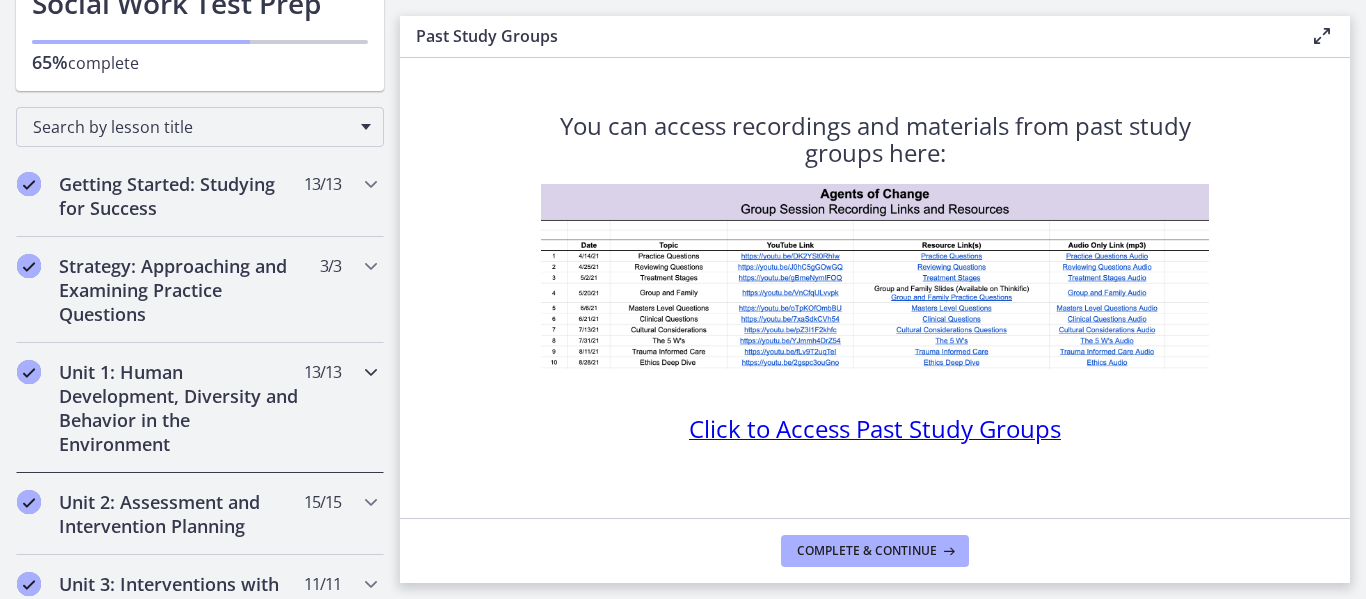 click at bounding box center [371, 372] 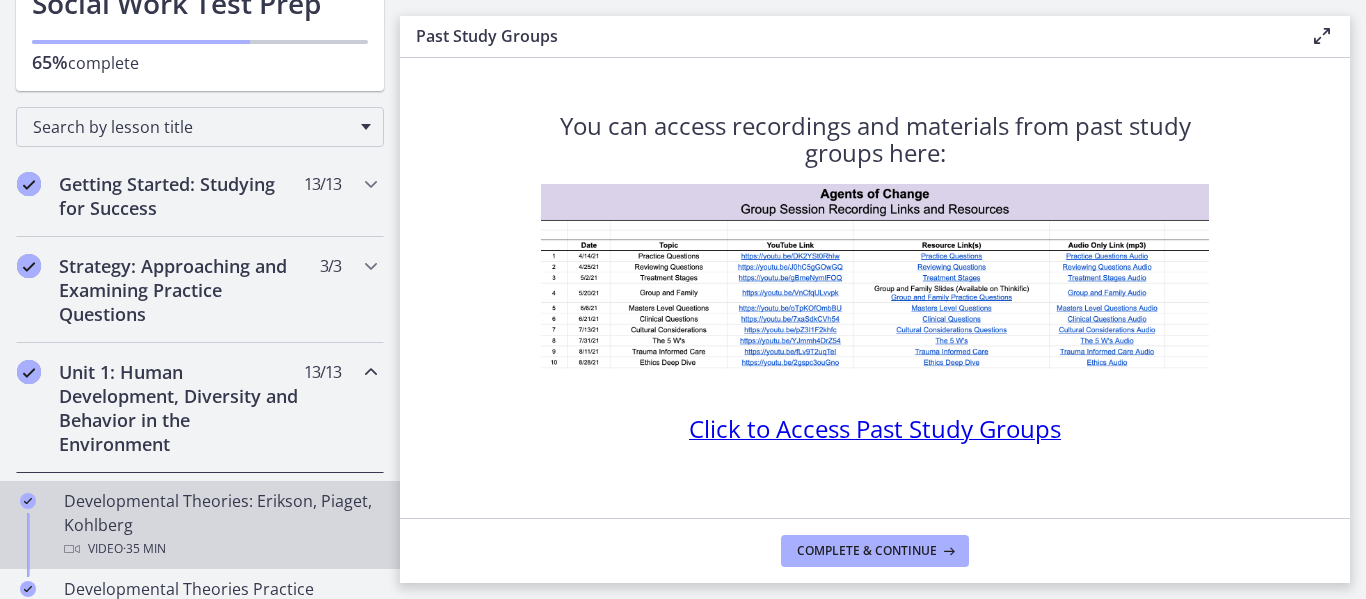 click on "Developmental Theories: Erikson, Piaget, Kohlberg
Video
·  35 min" at bounding box center [220, 525] 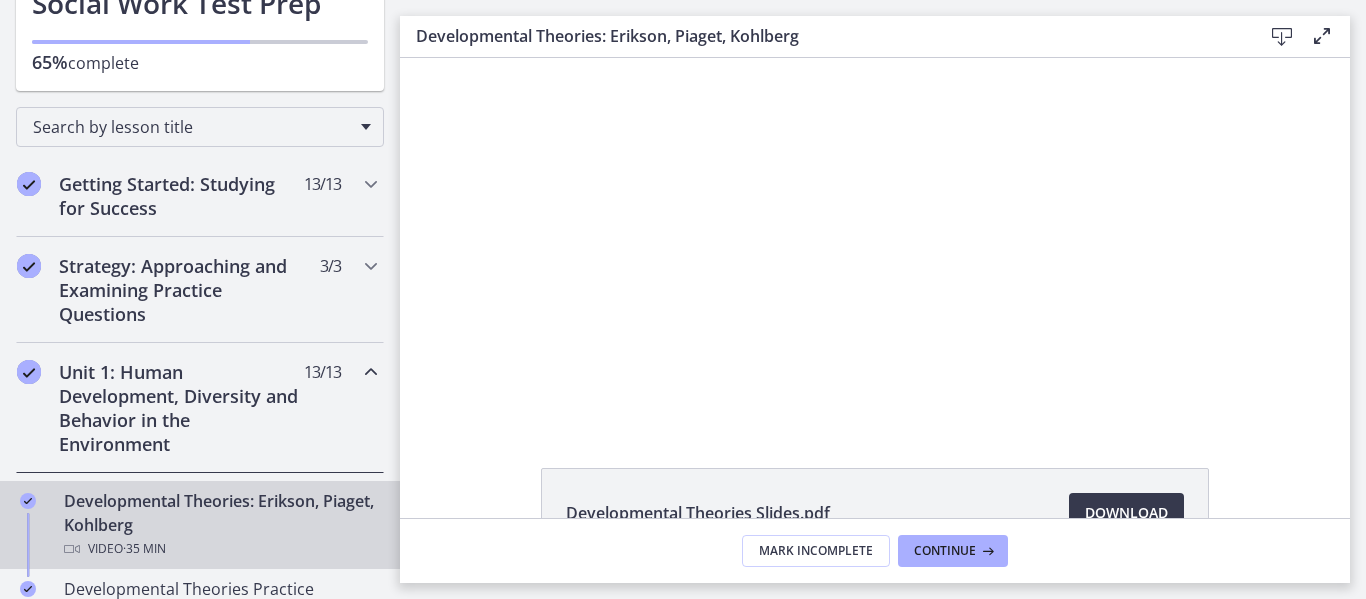 scroll, scrollTop: 0, scrollLeft: 0, axis: both 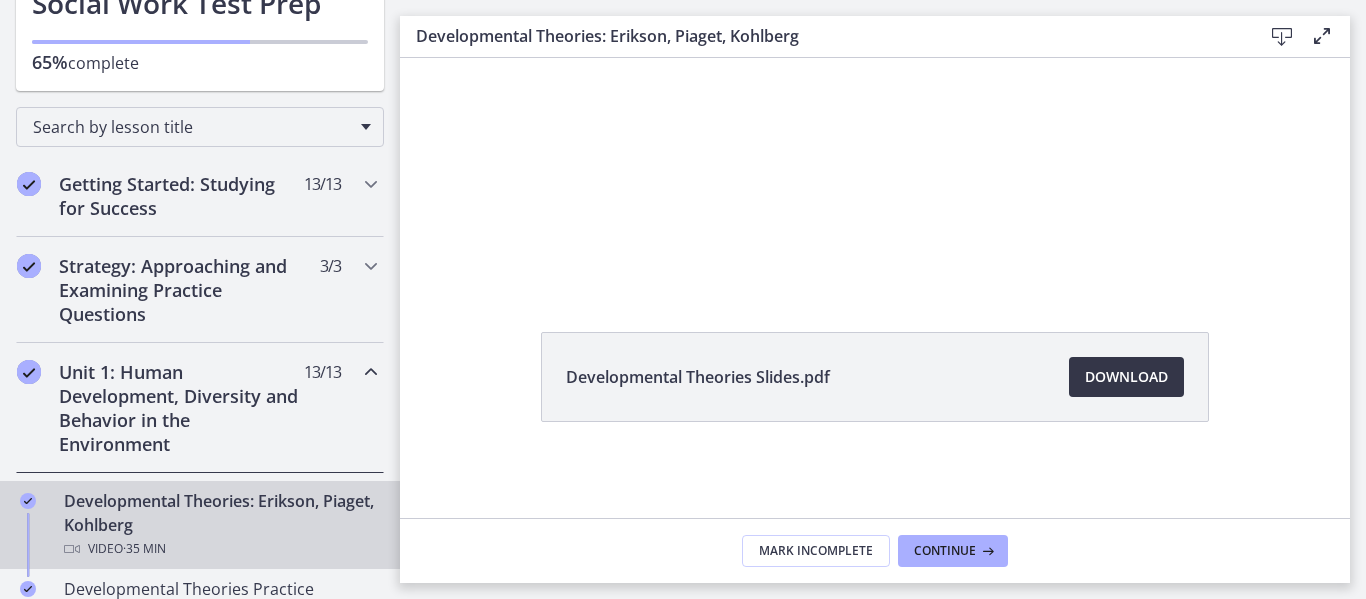 click on "Download
Opens in a new window" at bounding box center (1126, 377) 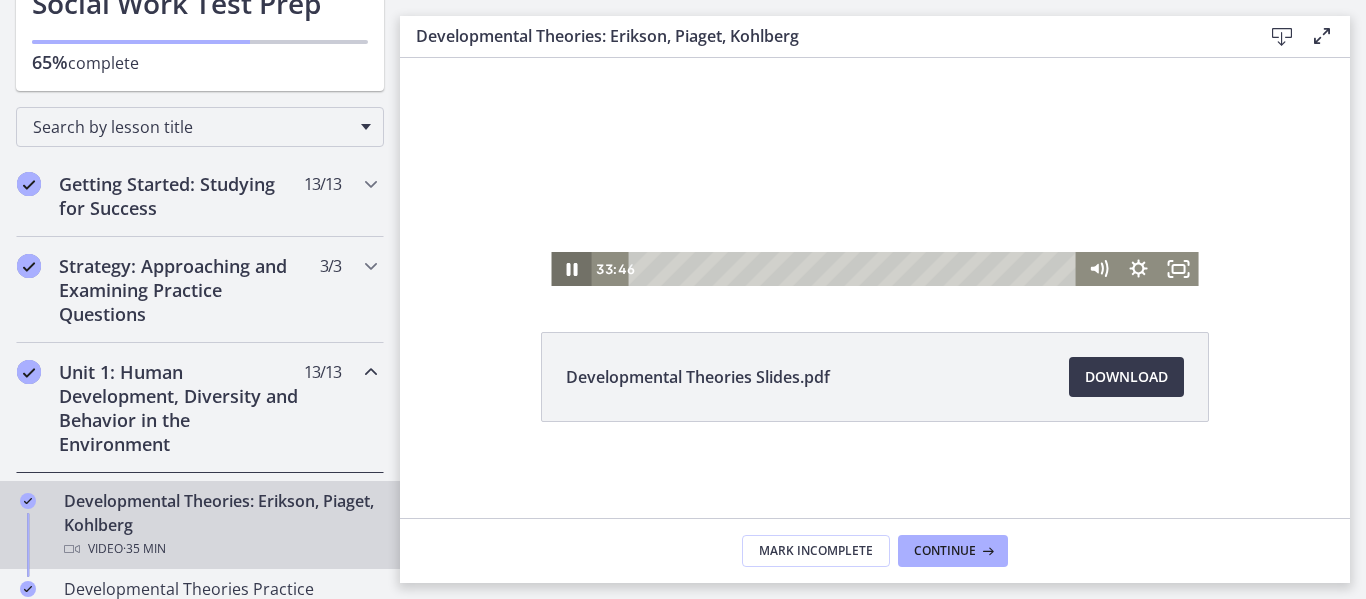 click 